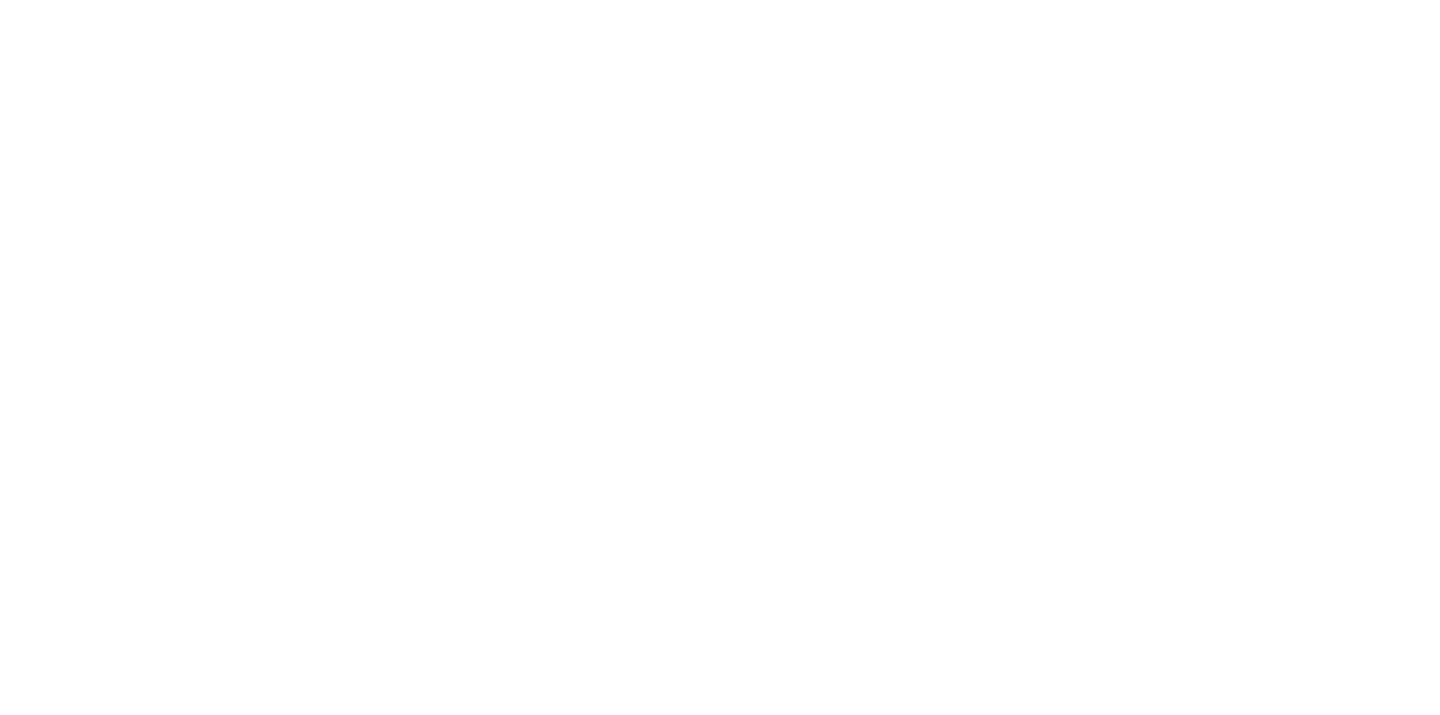 scroll, scrollTop: 0, scrollLeft: 0, axis: both 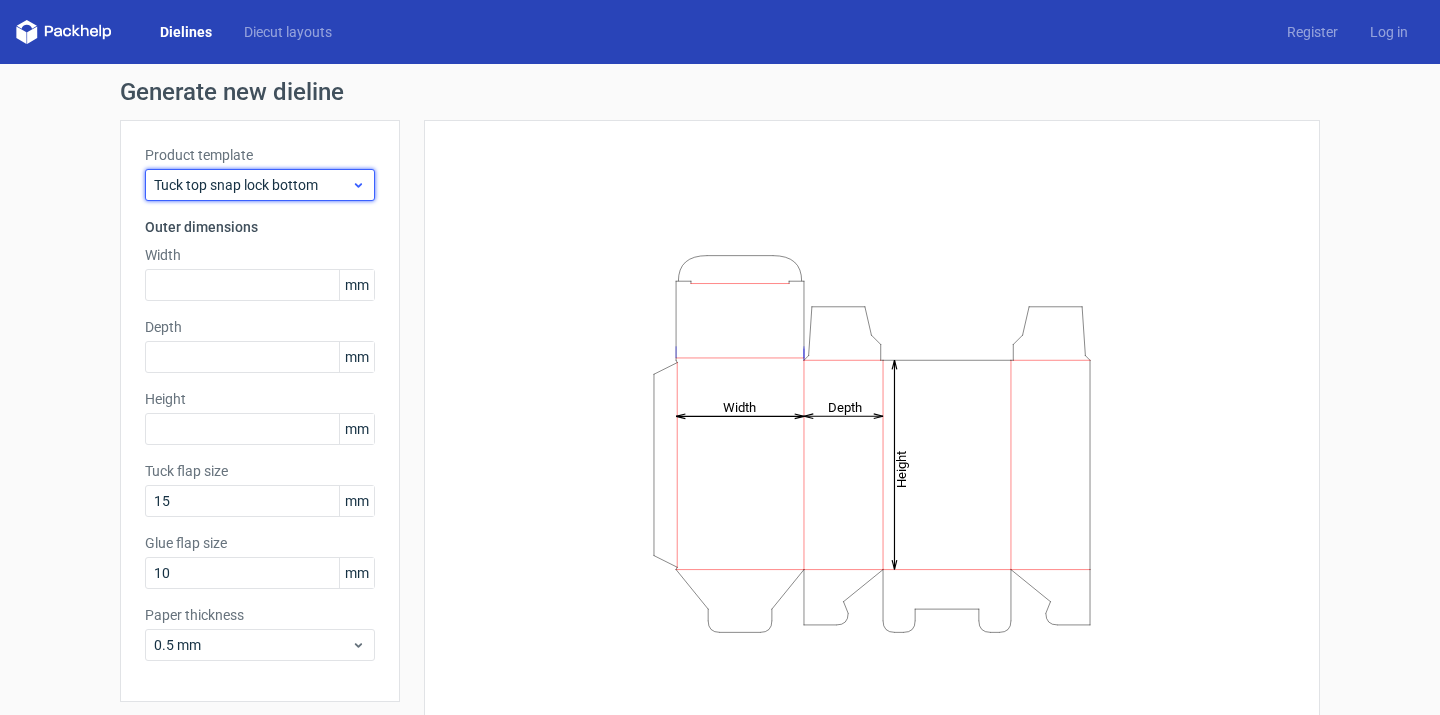 click on "Tuck top snap lock bottom" at bounding box center [252, 185] 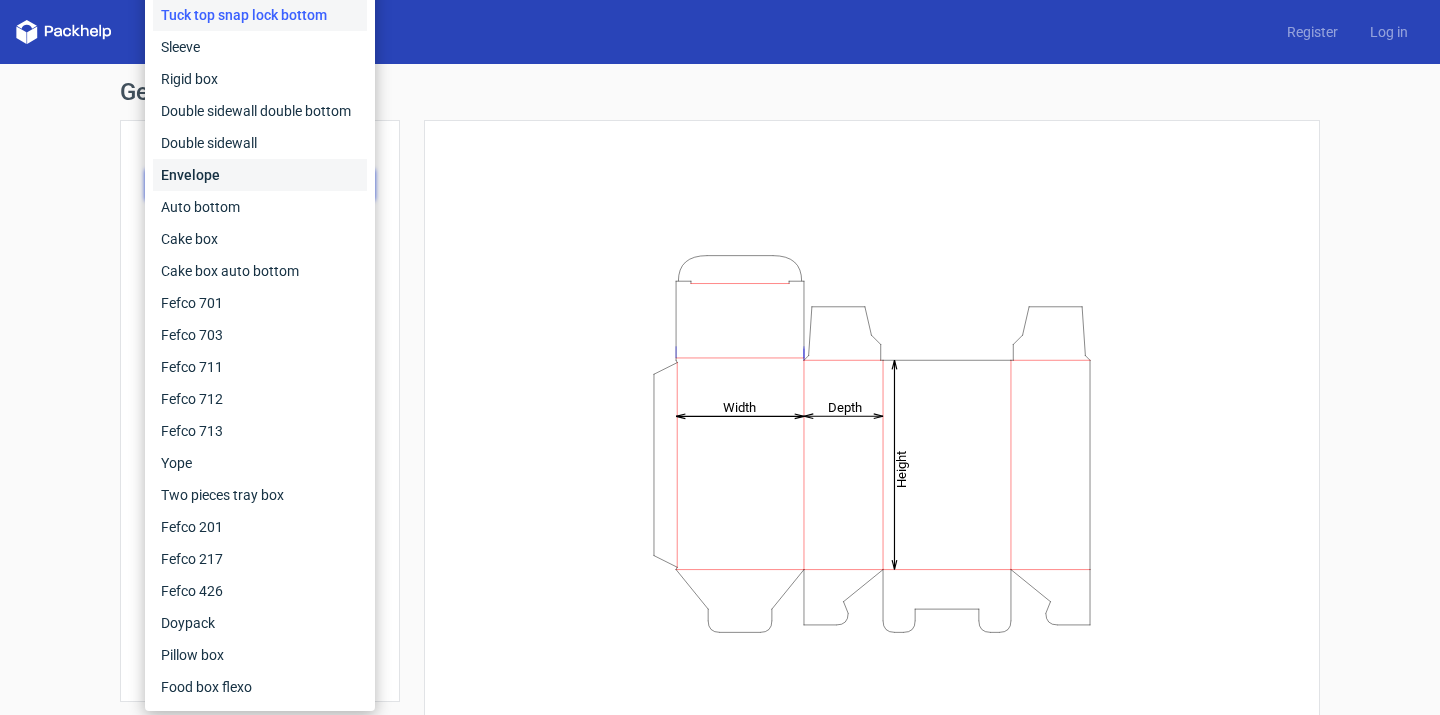 click on "Envelope" at bounding box center (260, 175) 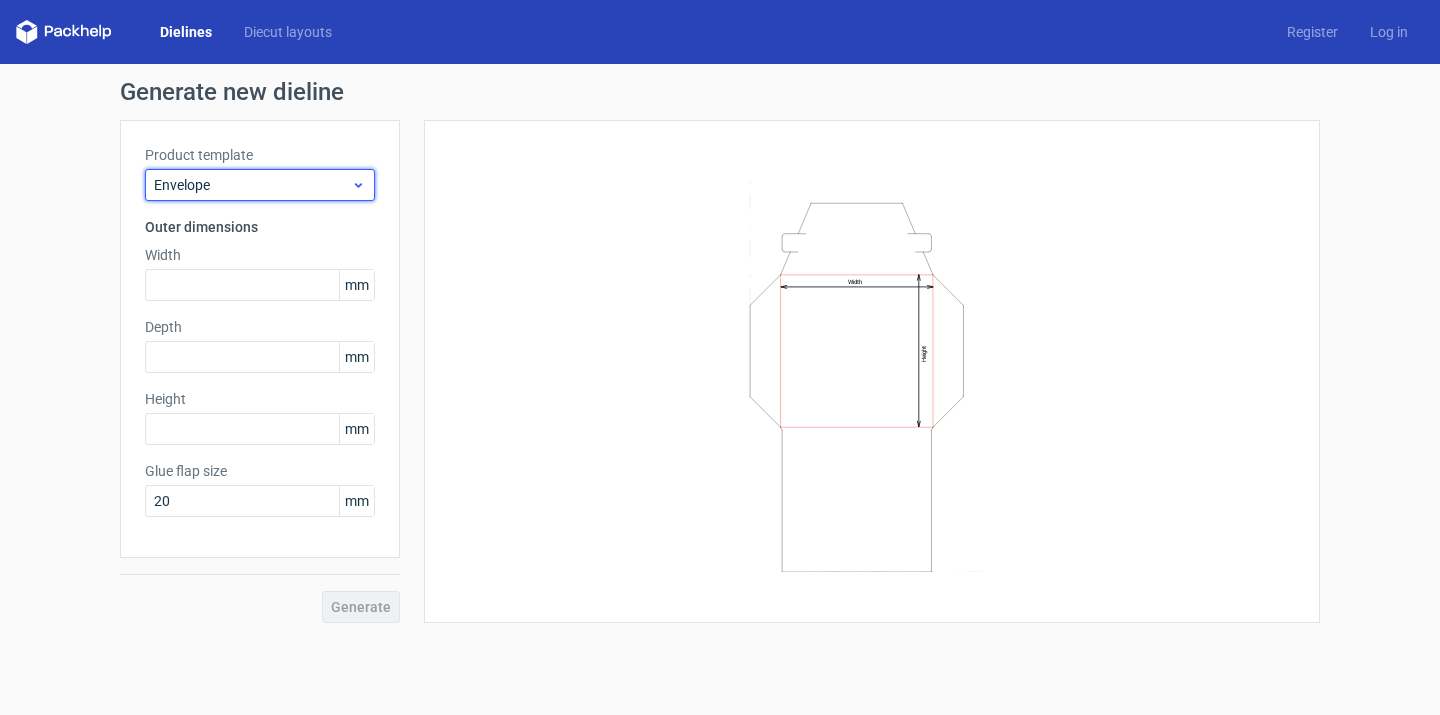 click on "Envelope" at bounding box center (252, 185) 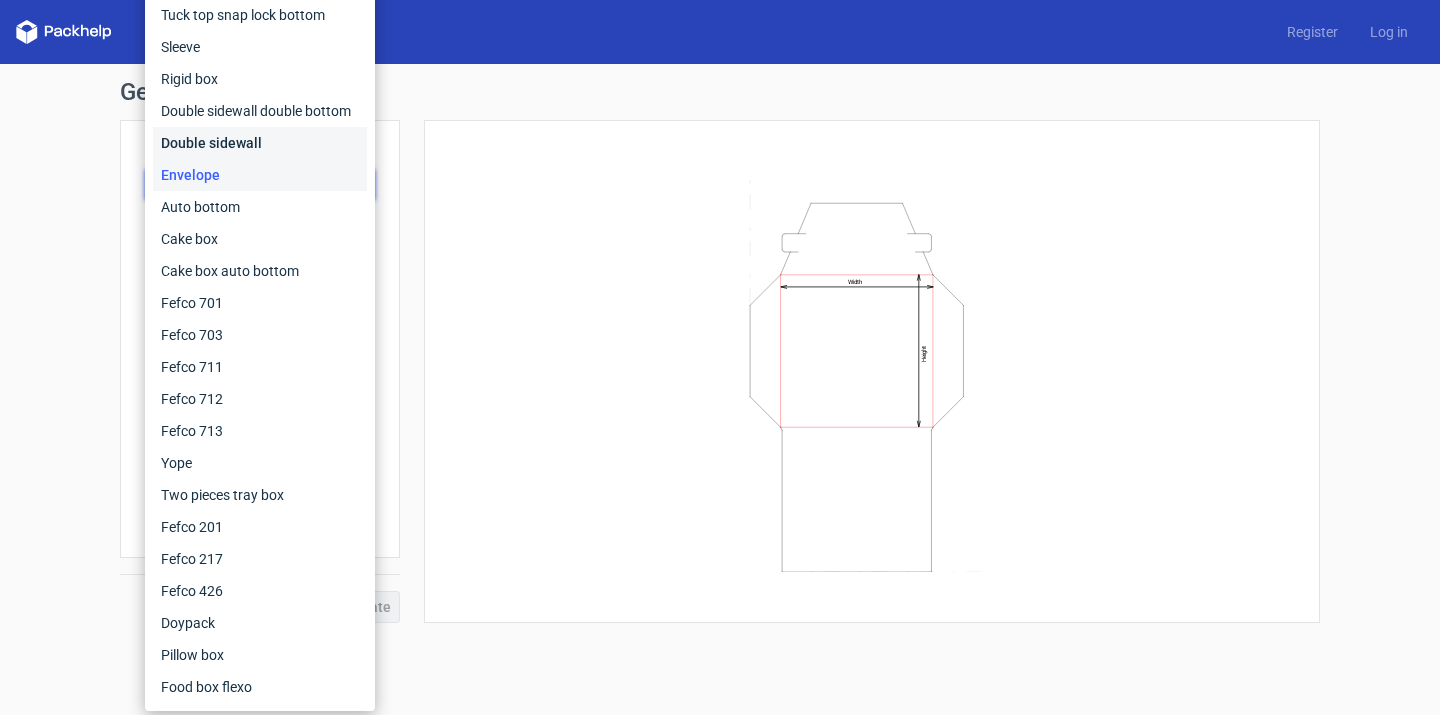 click on "Double sidewall" at bounding box center (260, 143) 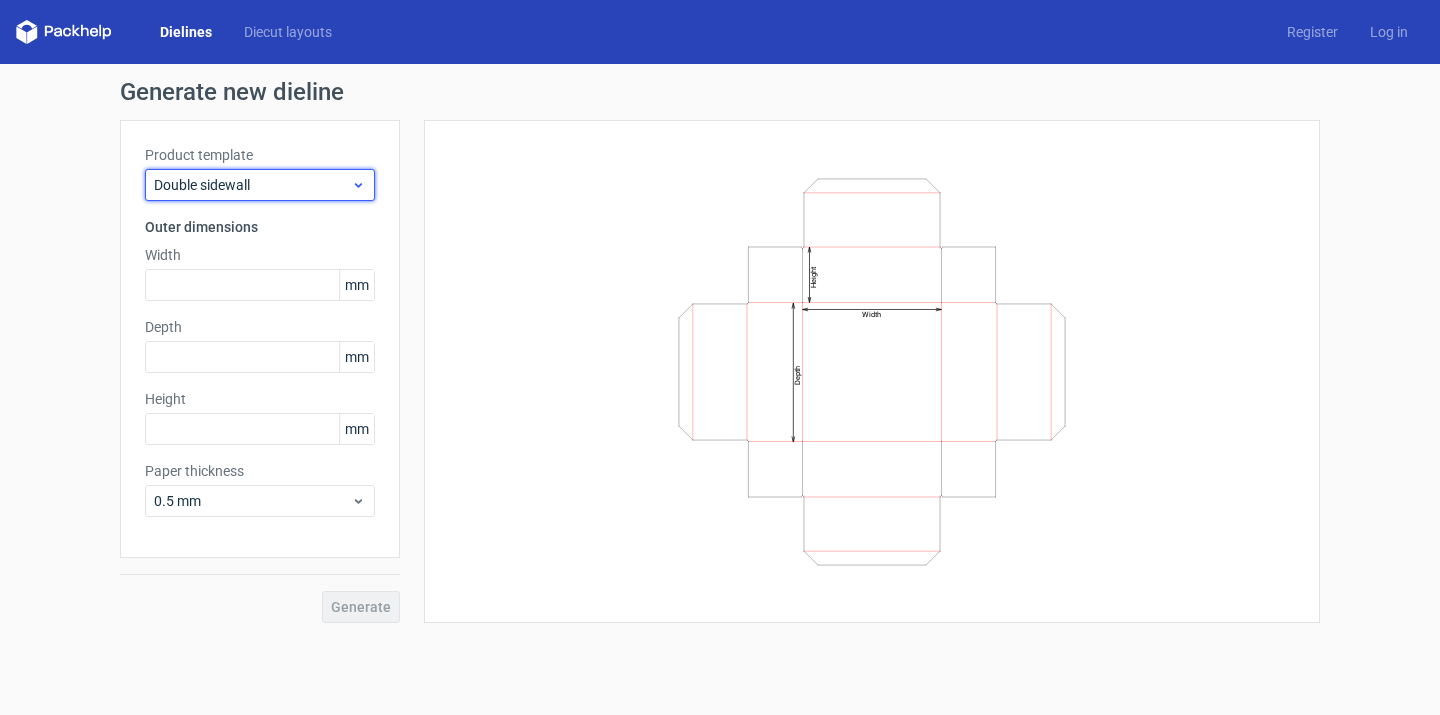 click on "Double sidewall" at bounding box center [252, 185] 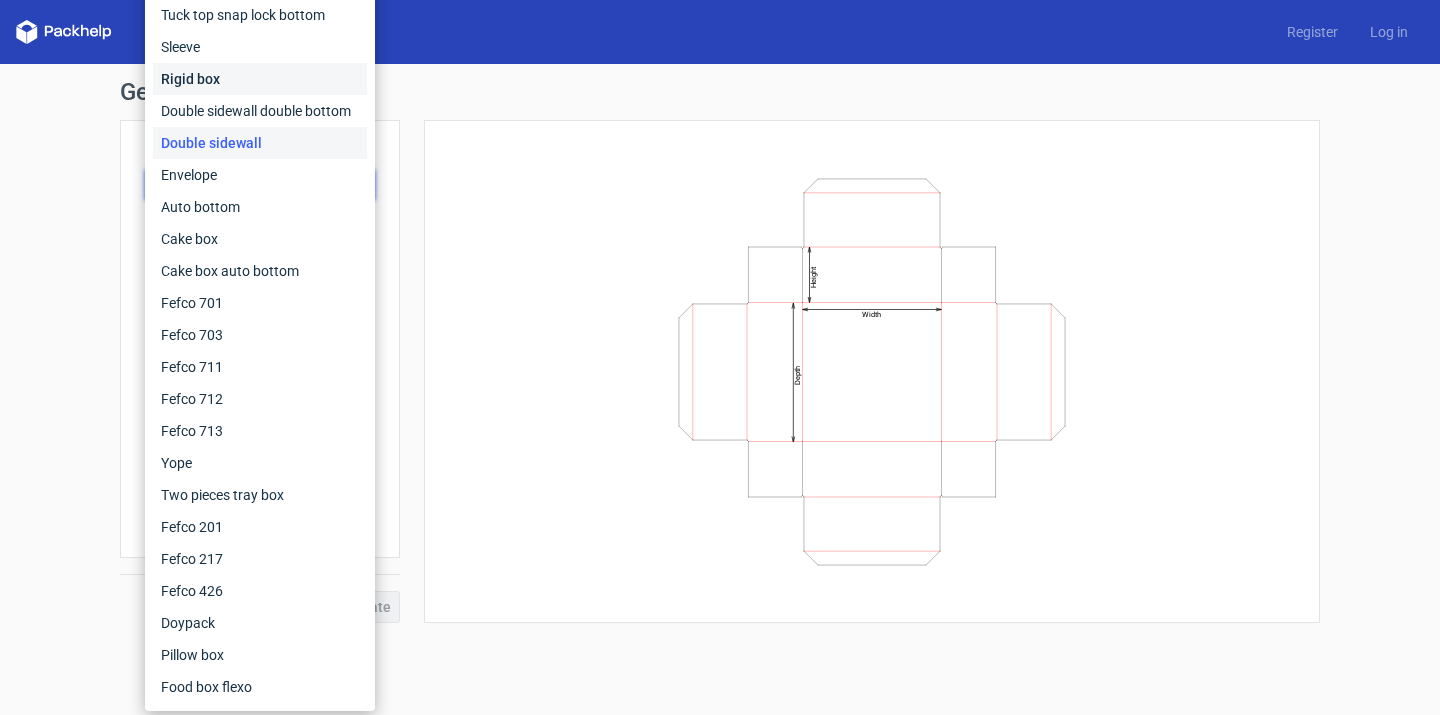 click on "Rigid box" at bounding box center (260, 79) 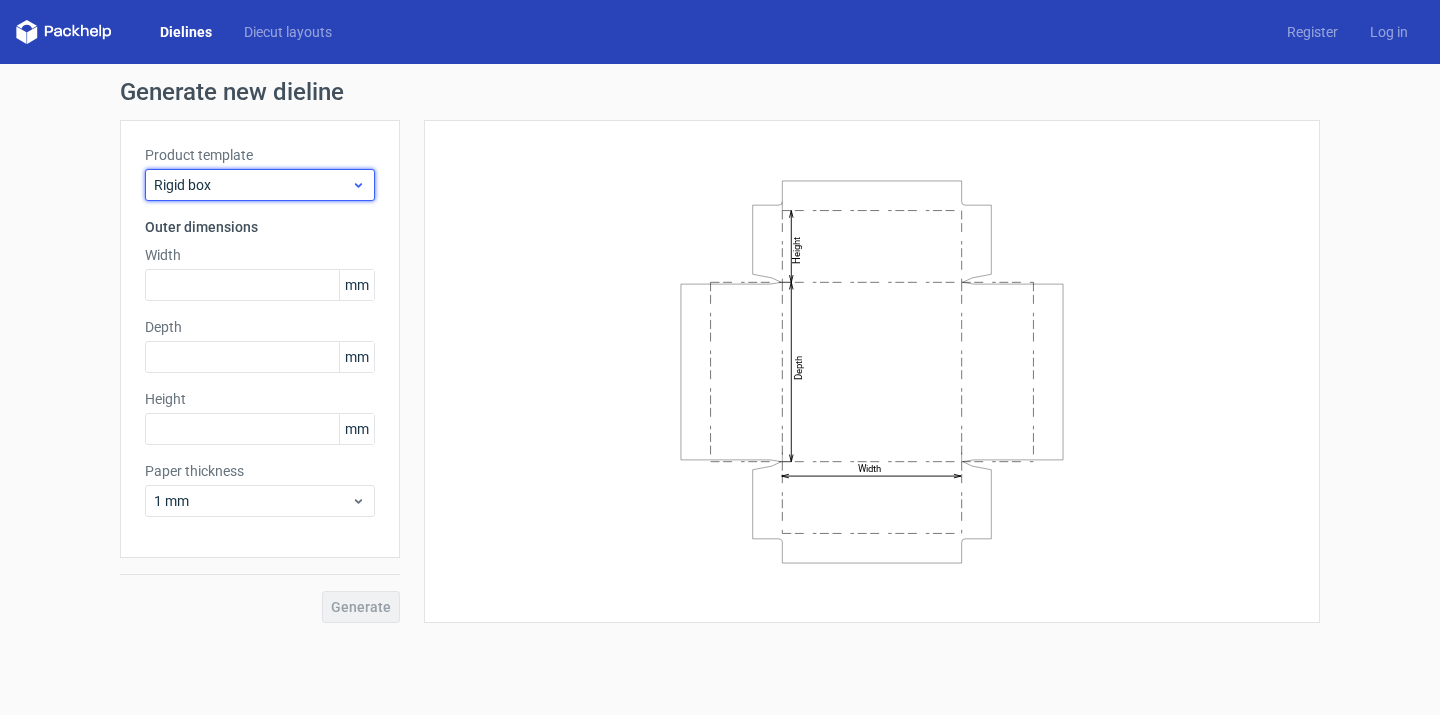 click on "Rigid box" at bounding box center [252, 185] 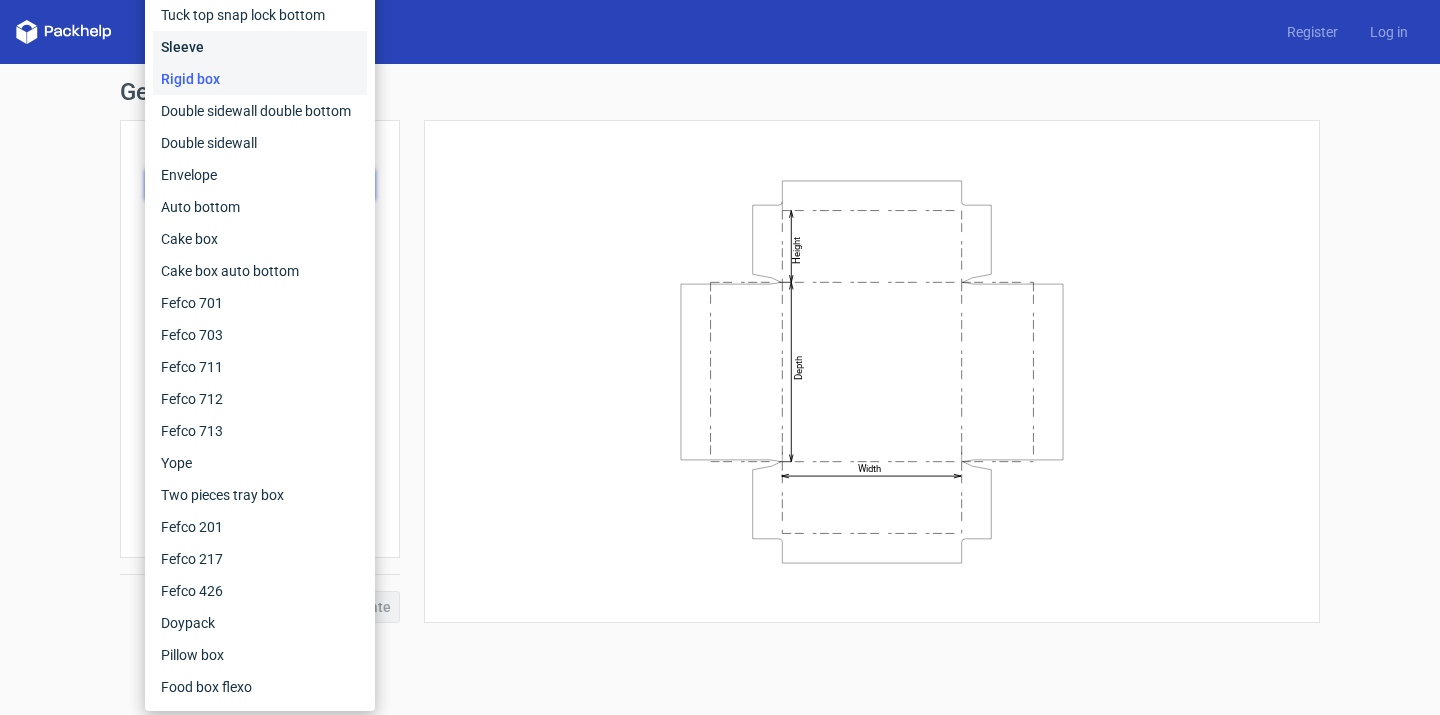 click on "Sleeve" at bounding box center [260, 47] 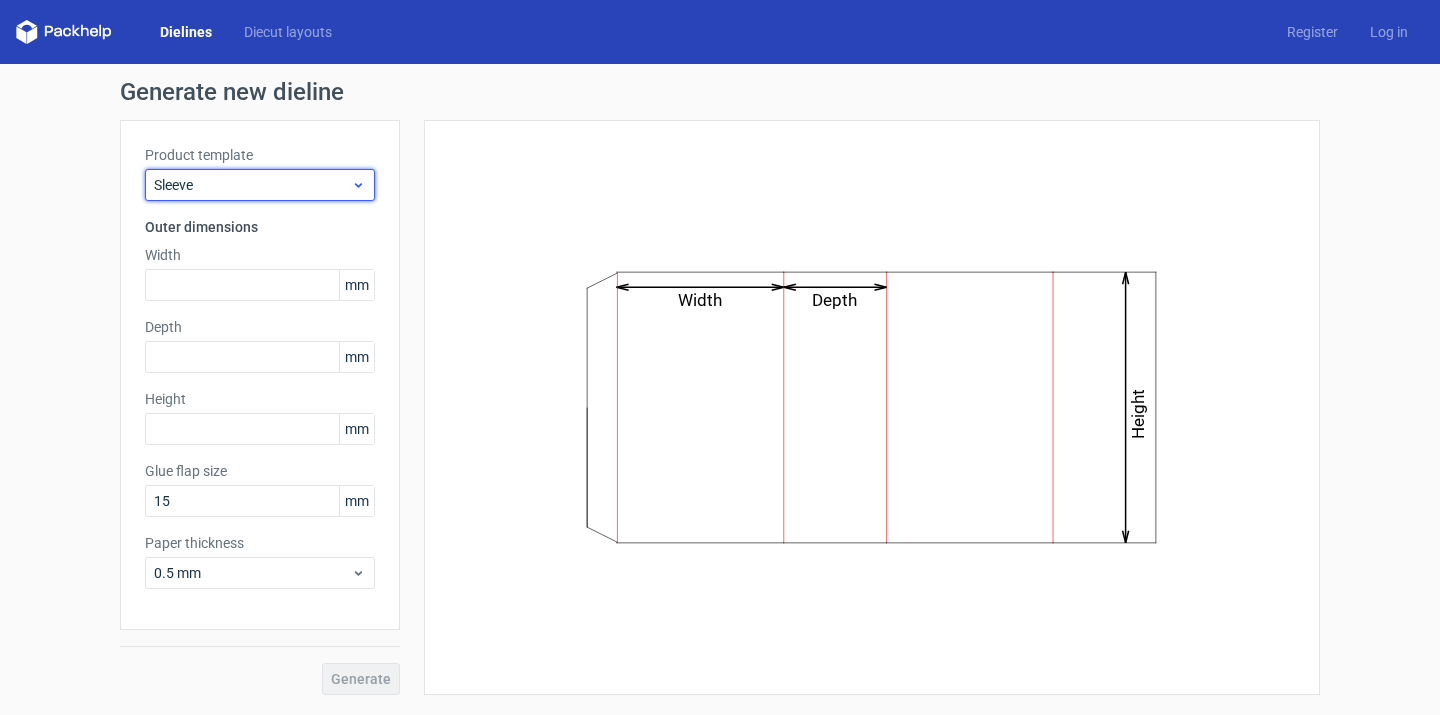 click on "Sleeve" at bounding box center (252, 185) 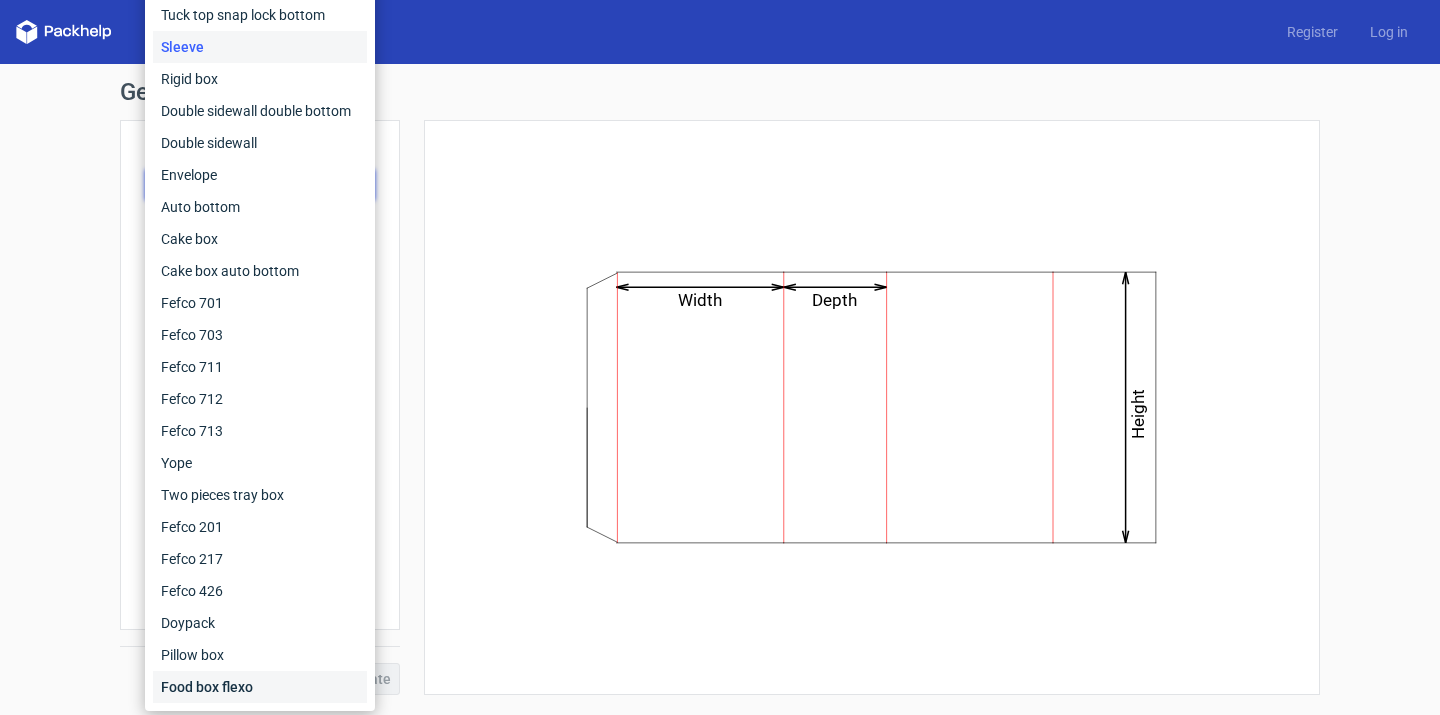 click on "Food box flexo" at bounding box center [260, 687] 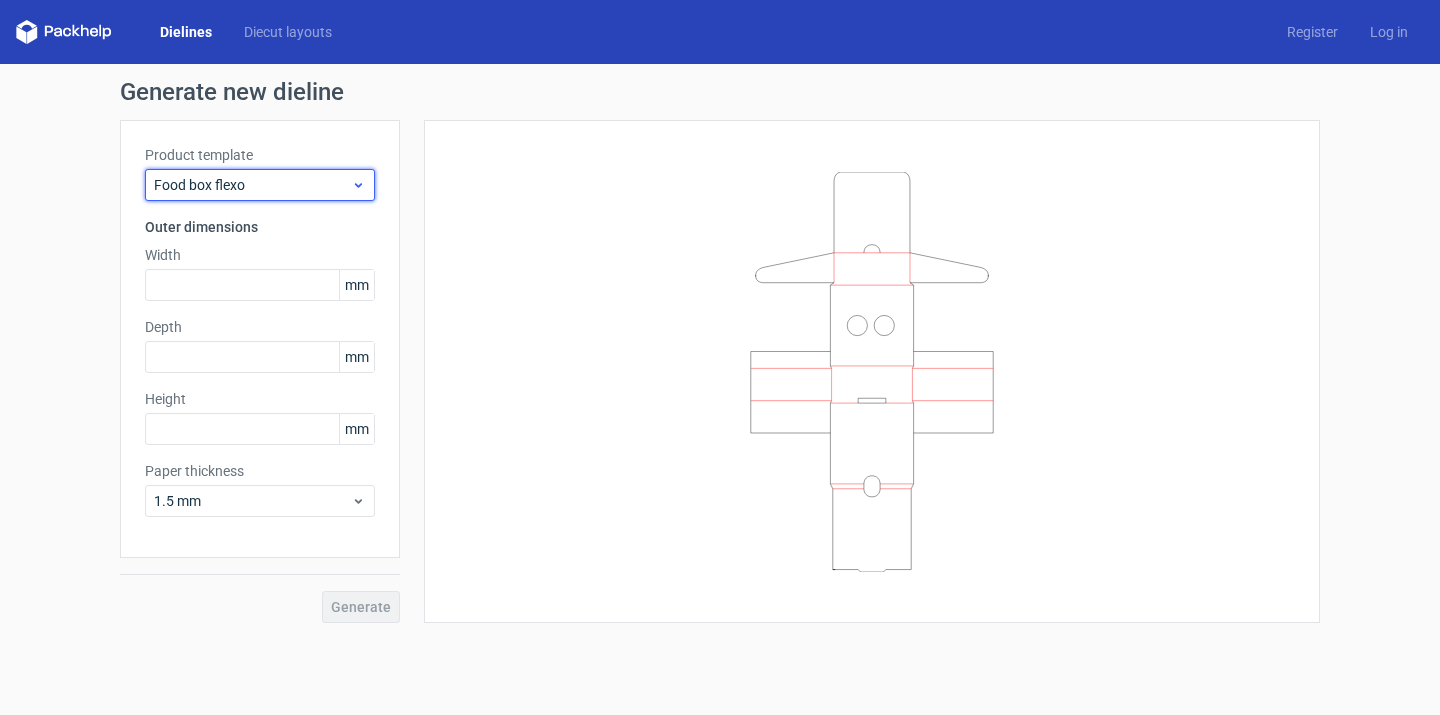 click on "Food box flexo" at bounding box center (260, 185) 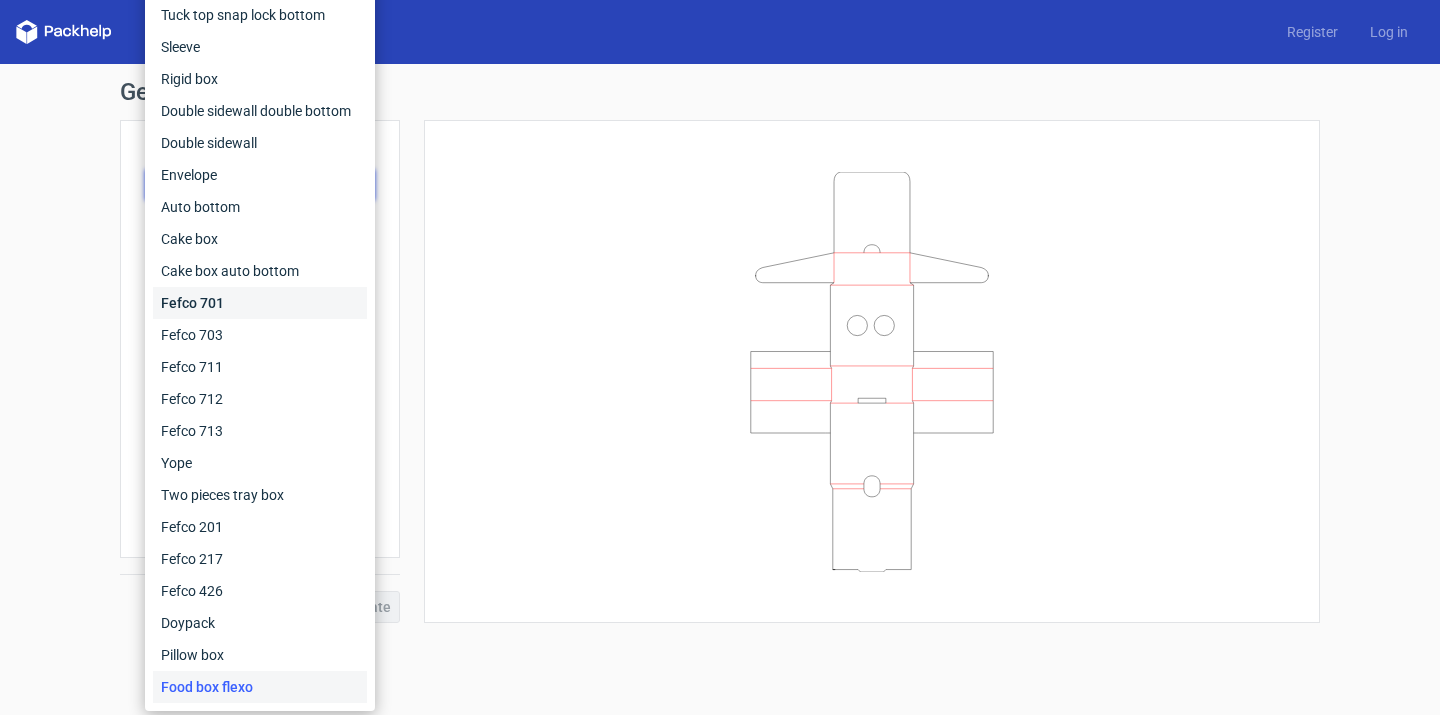click on "Fefco 701" at bounding box center [260, 303] 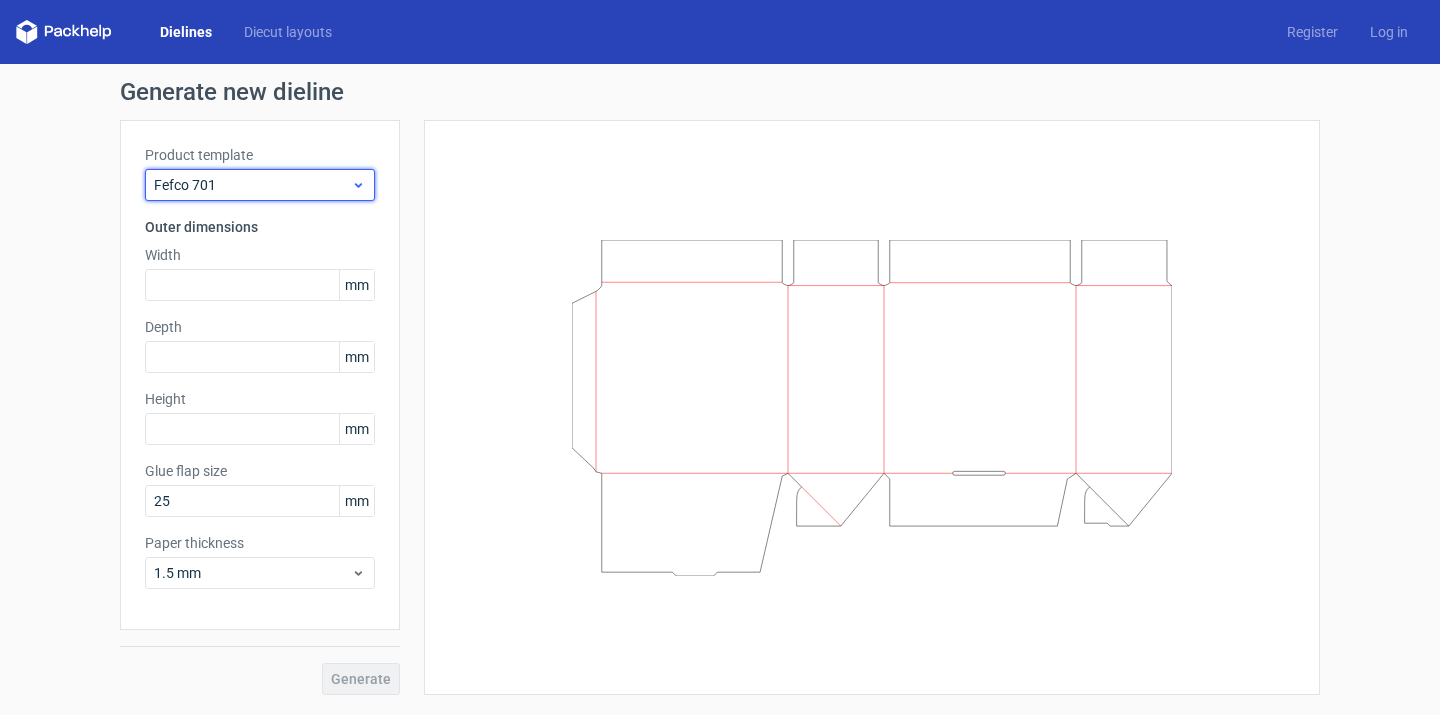 click on "Fefco 701" at bounding box center (252, 185) 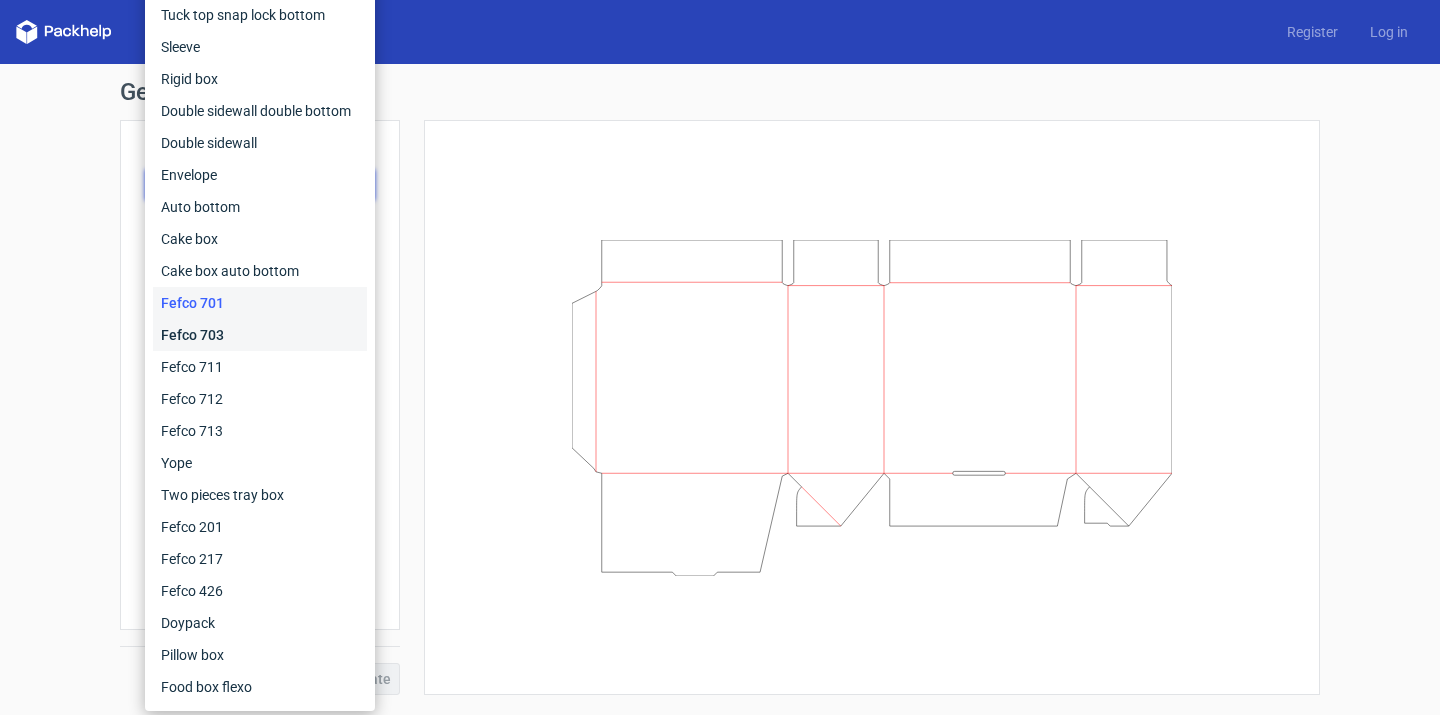 click on "Fefco 703" at bounding box center [260, 335] 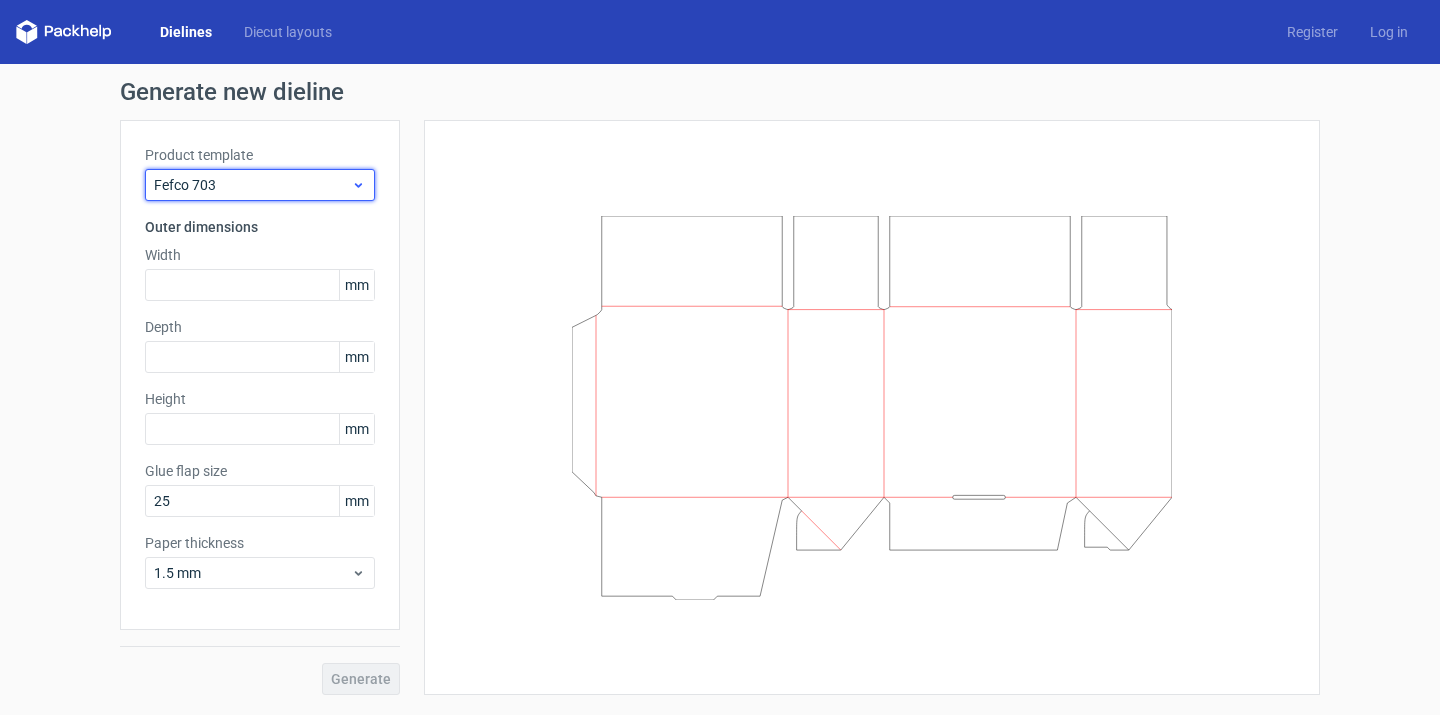 click on "Fefco 703" at bounding box center [252, 185] 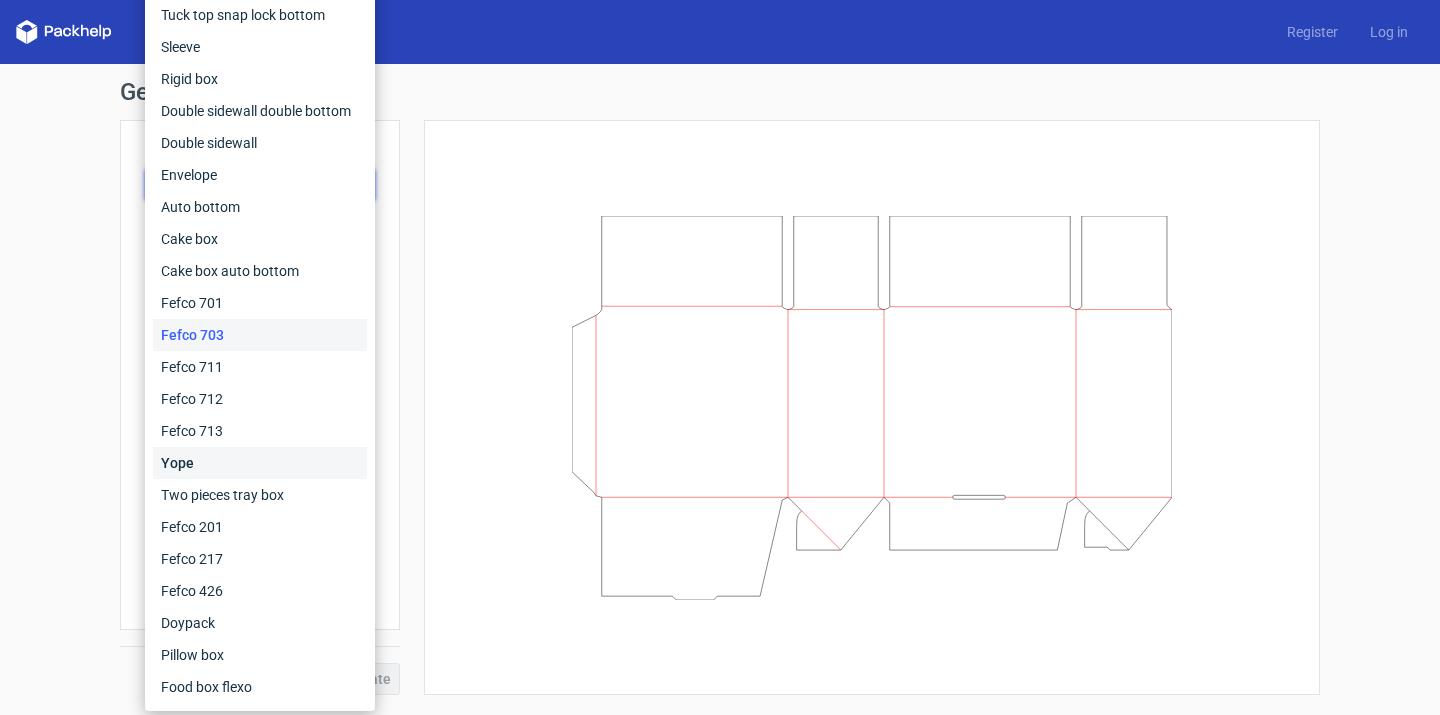 click on "Yope" at bounding box center (260, 463) 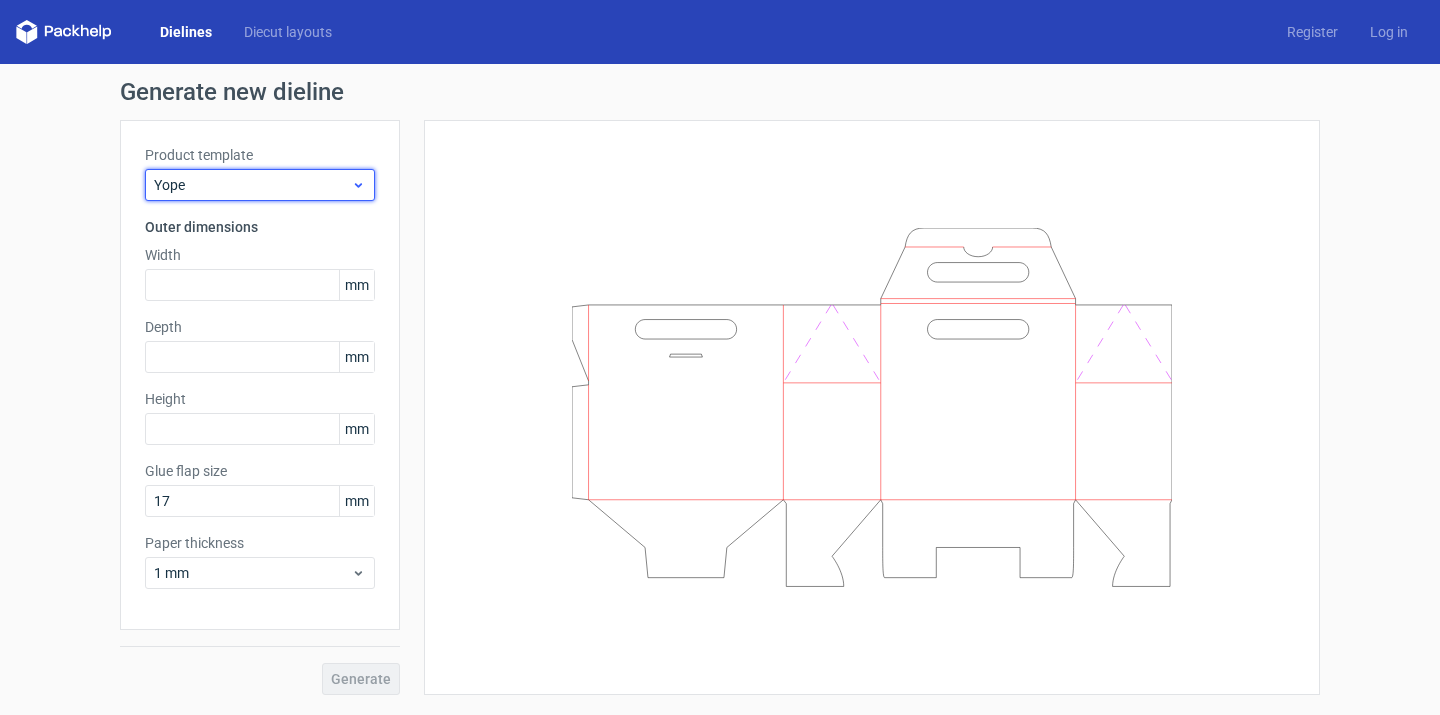 click on "Yope" at bounding box center (252, 185) 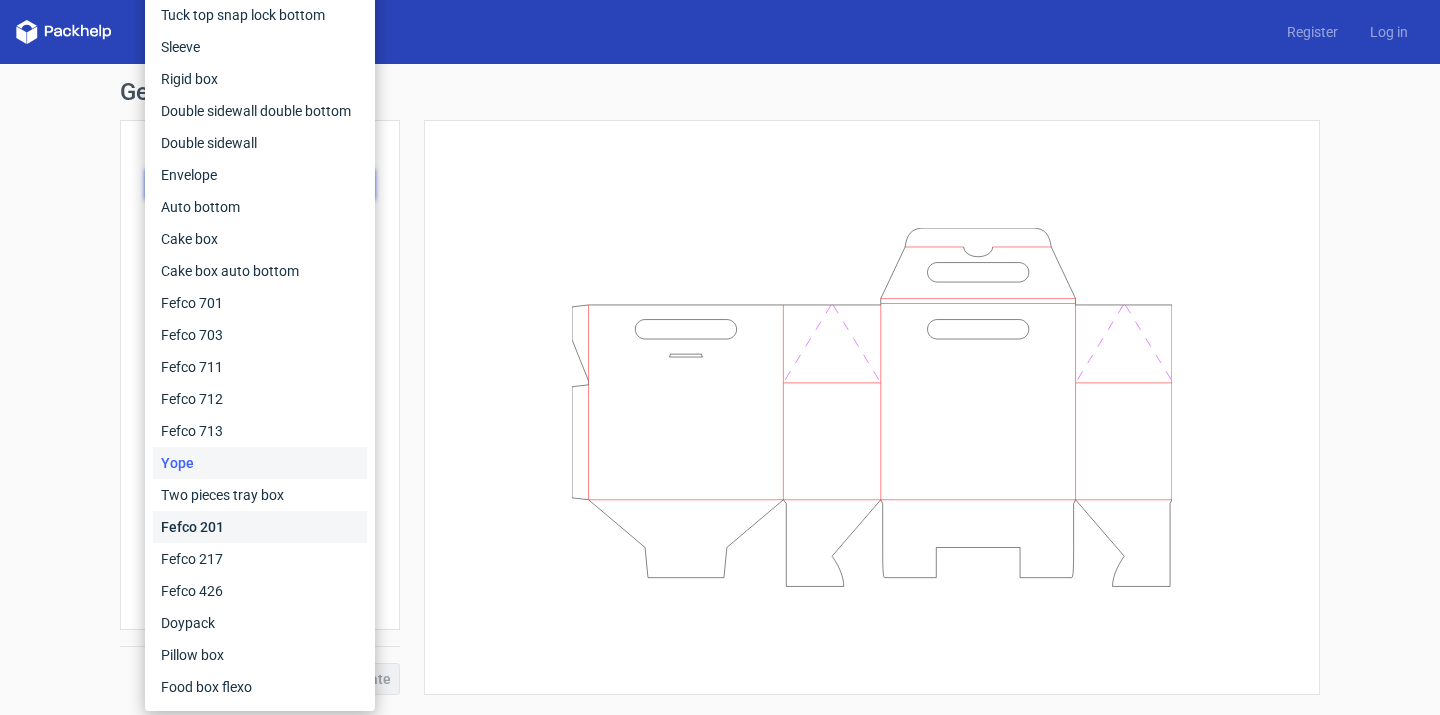 click on "Fefco 201" at bounding box center (260, 527) 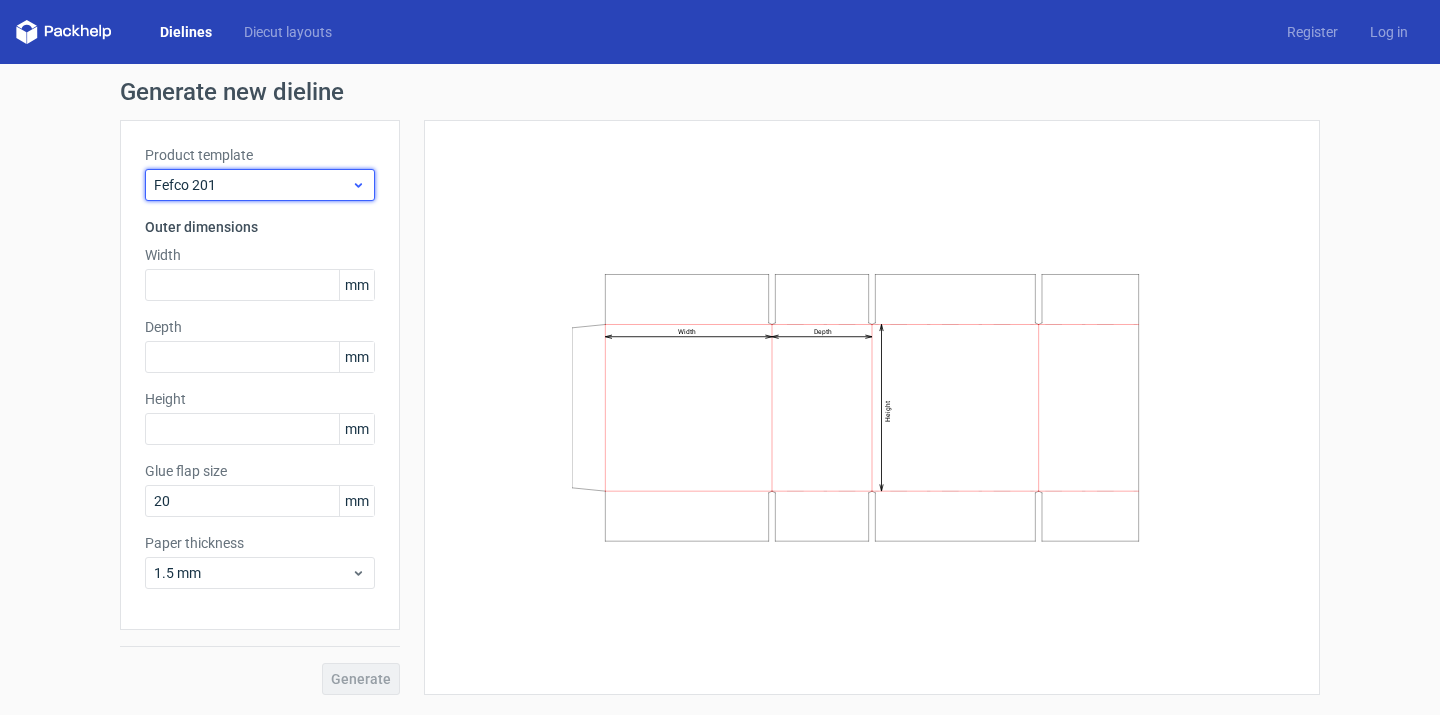 click on "Fefco 201" at bounding box center [252, 185] 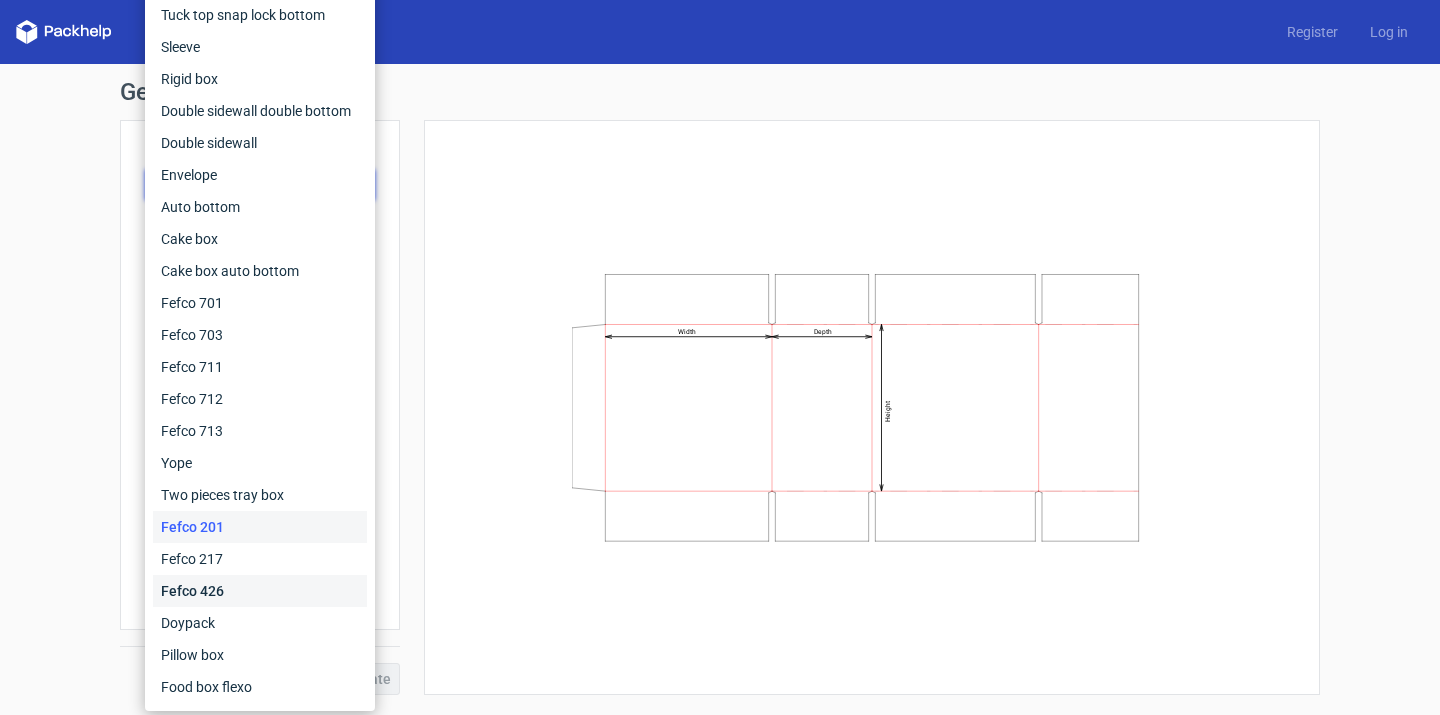click on "Fefco 426" at bounding box center [260, 591] 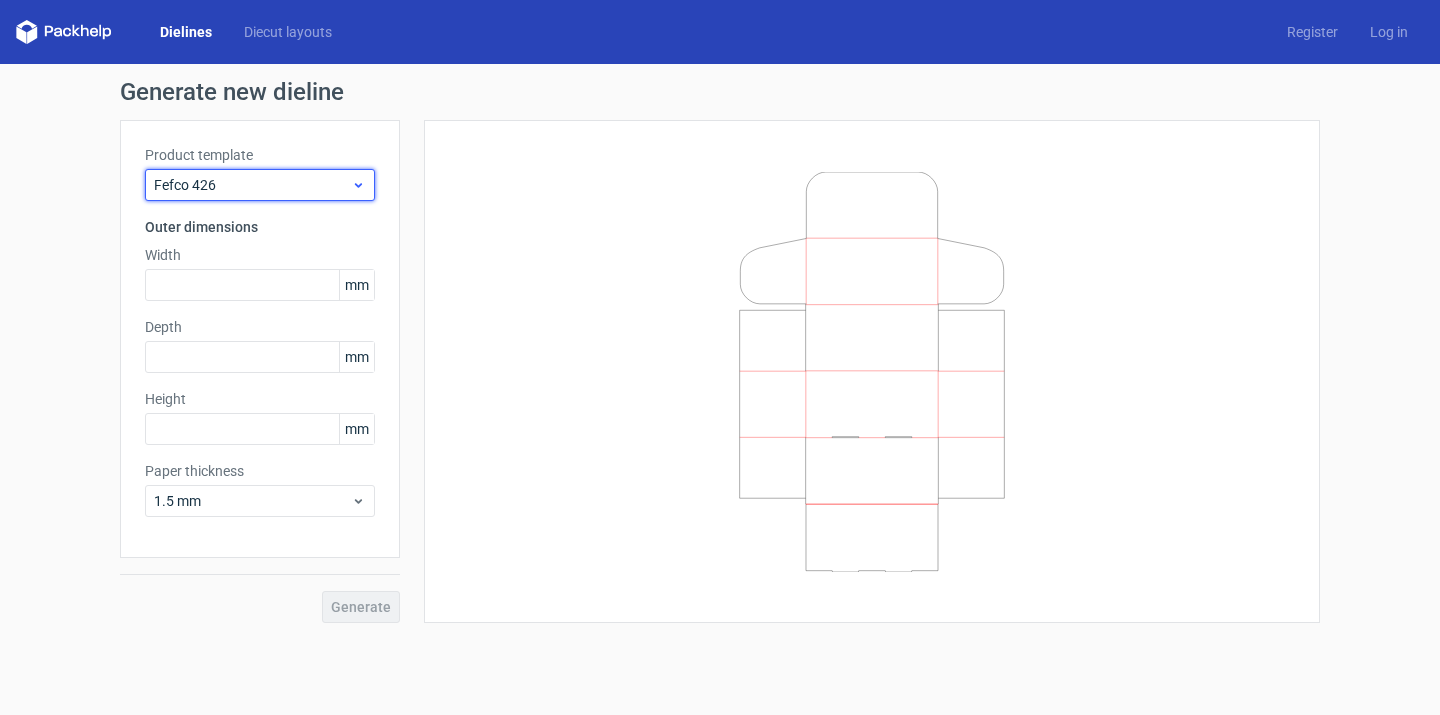 click on "Fefco 426" at bounding box center (252, 185) 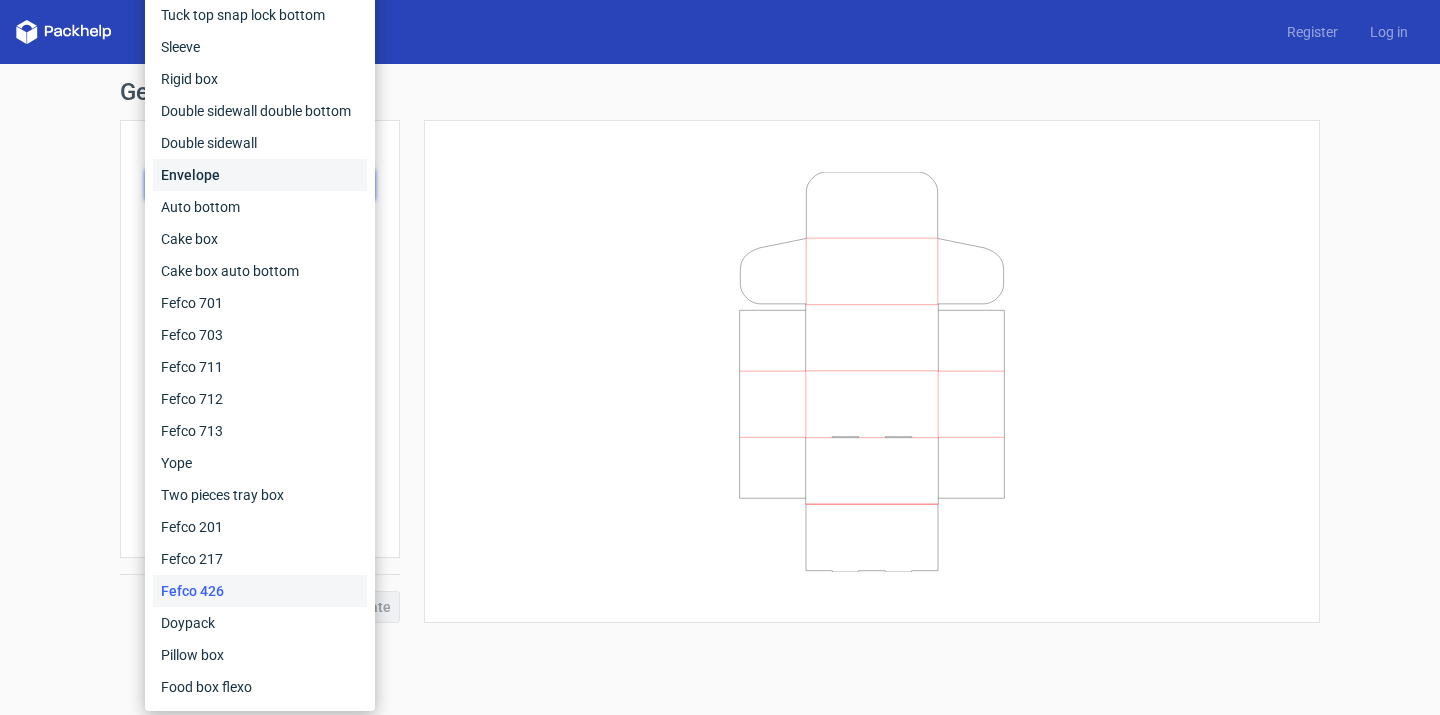 click on "Envelope" at bounding box center [260, 175] 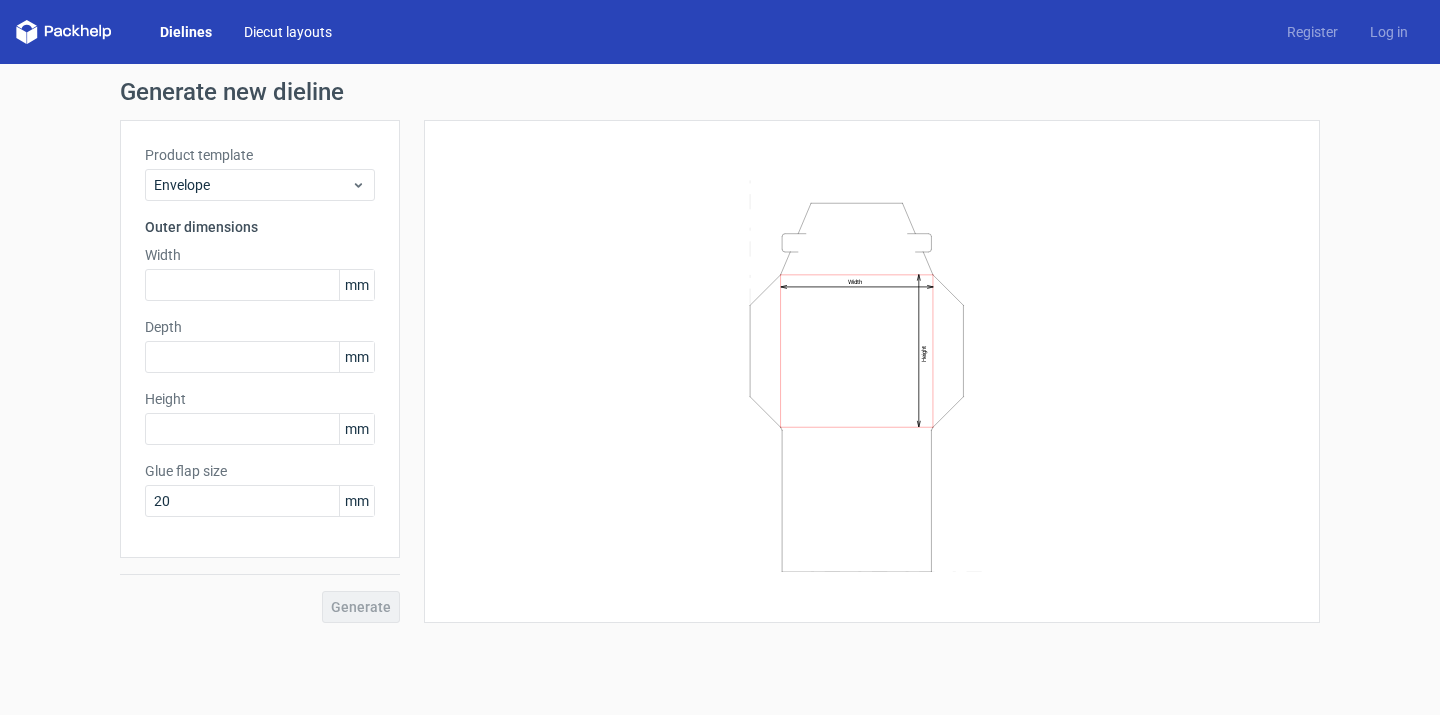 click on "Diecut layouts" at bounding box center (288, 32) 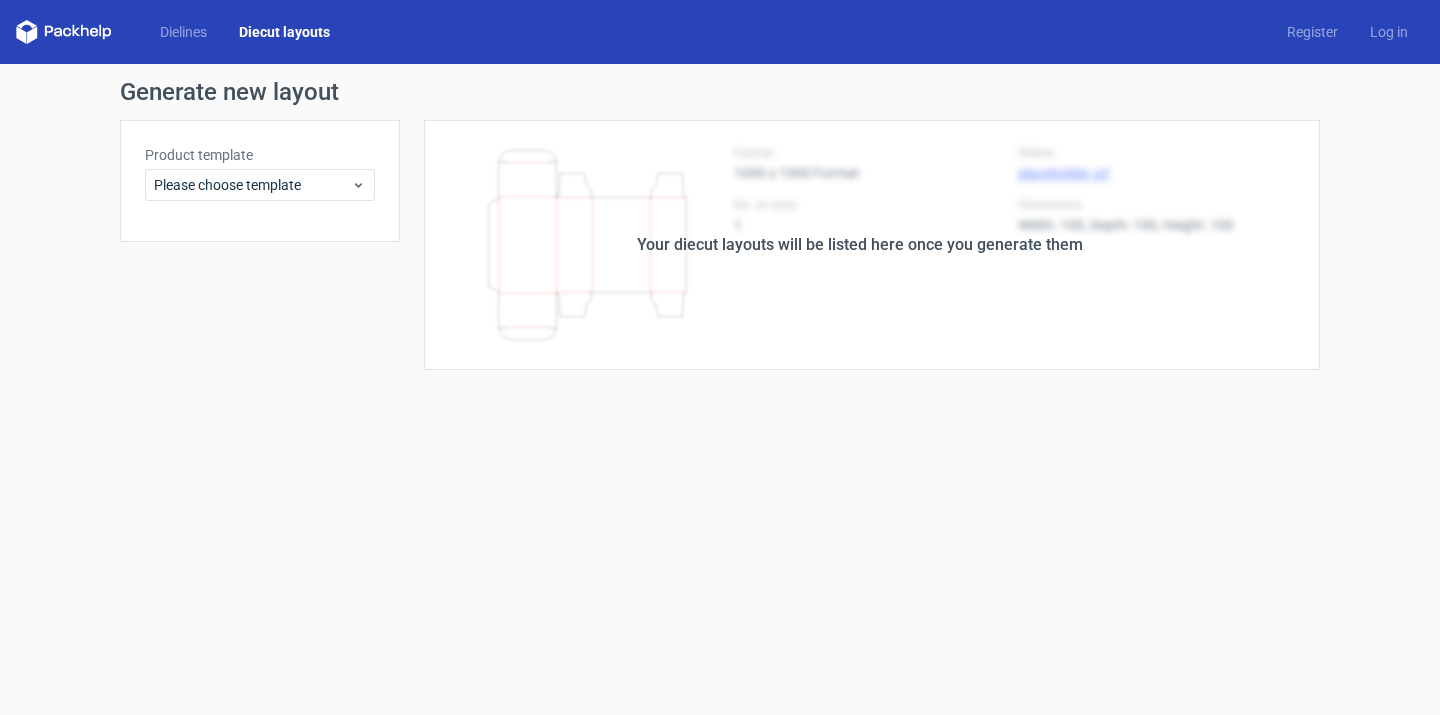 click on "Your diecut layouts will be listed here once you generate them" at bounding box center (860, 245) 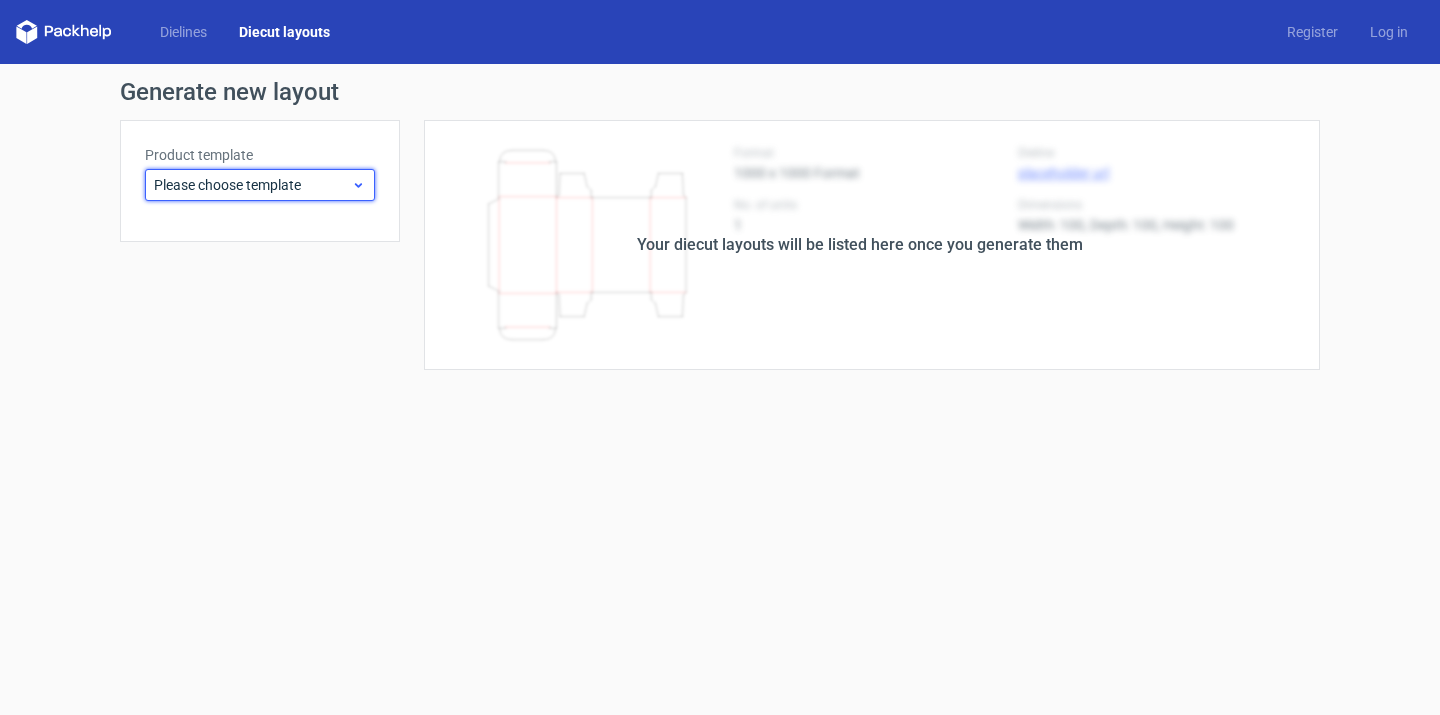 click on "Please choose template" at bounding box center (252, 185) 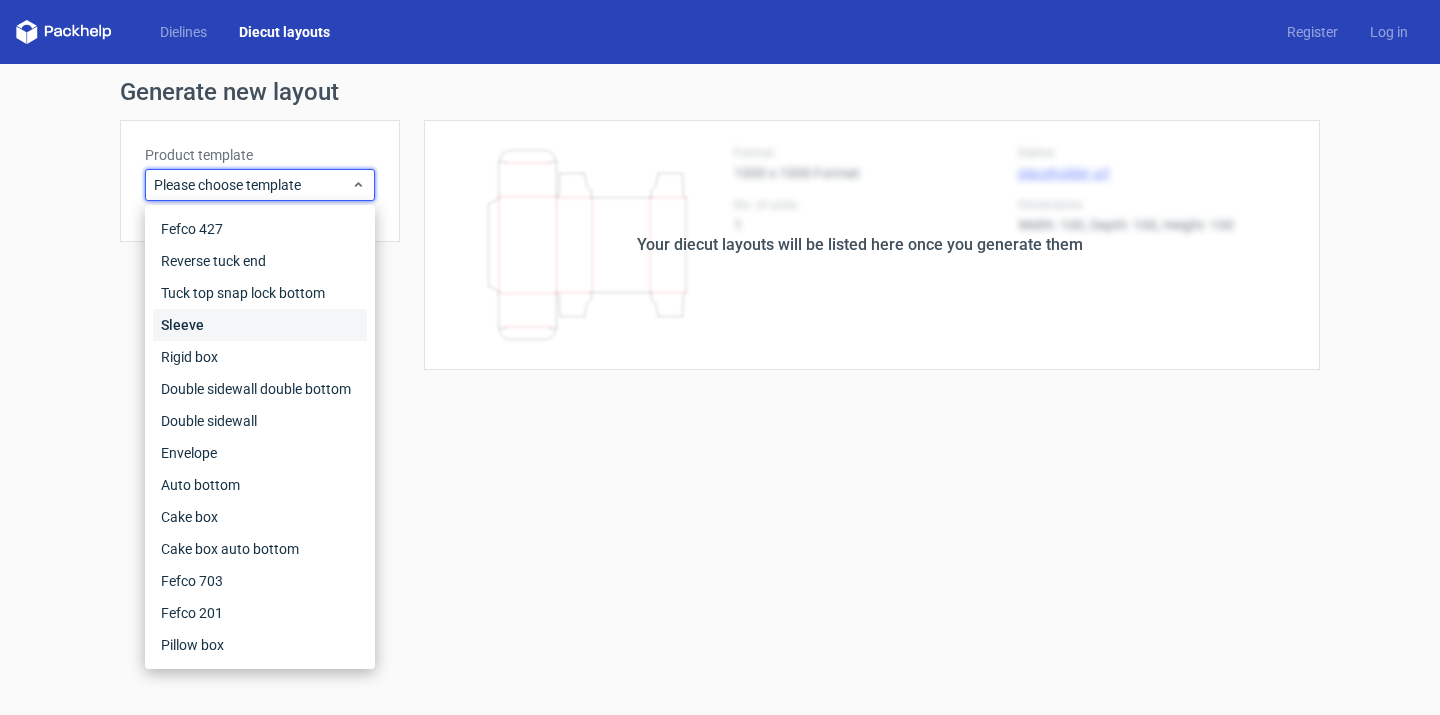 click on "Sleeve" at bounding box center [260, 325] 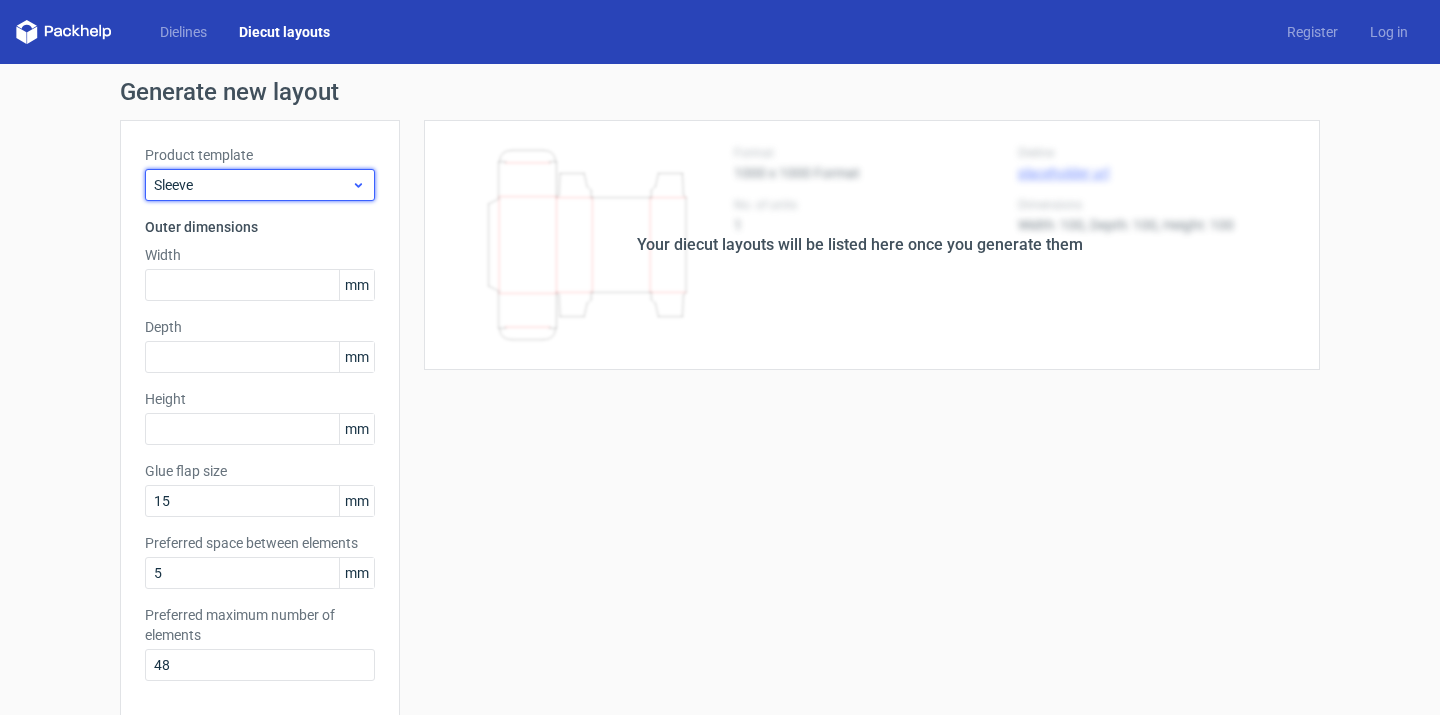 click on "Sleeve" at bounding box center [252, 185] 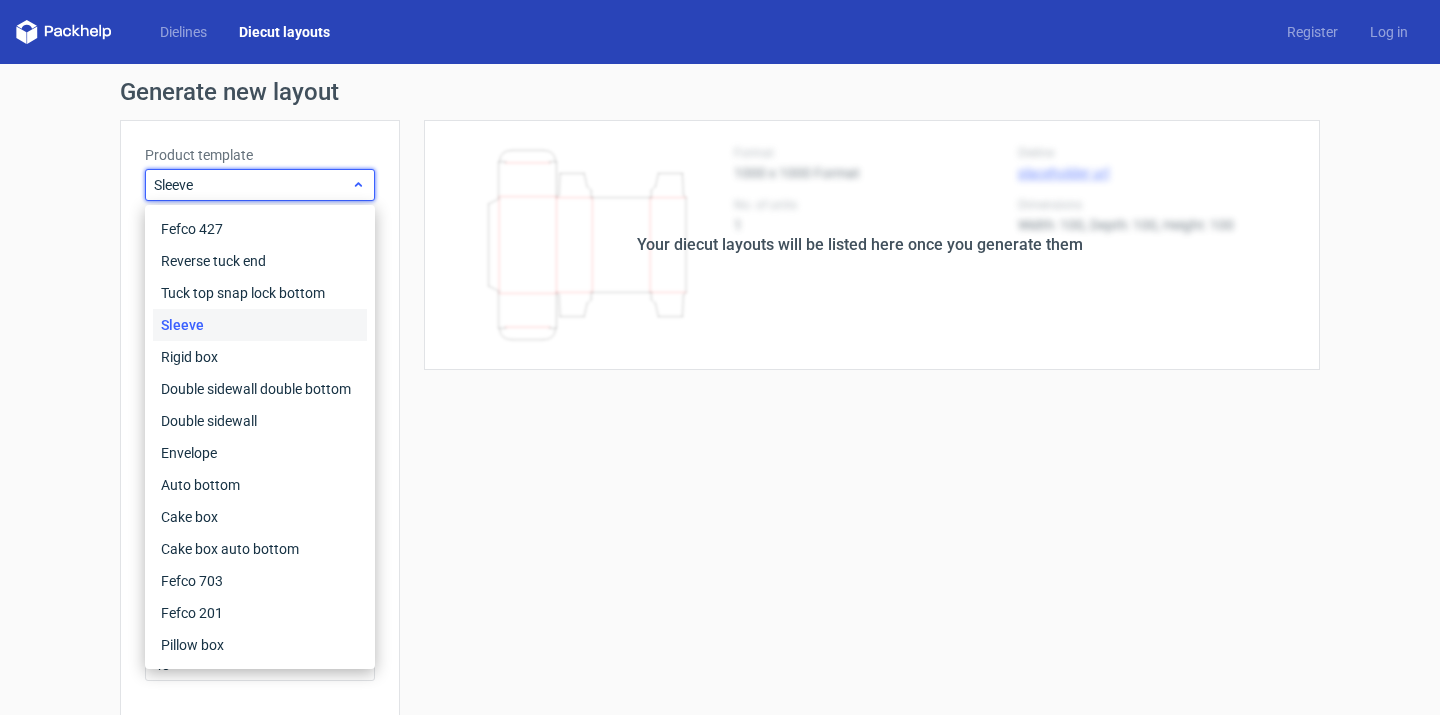click on "Sleeve" at bounding box center (252, 185) 